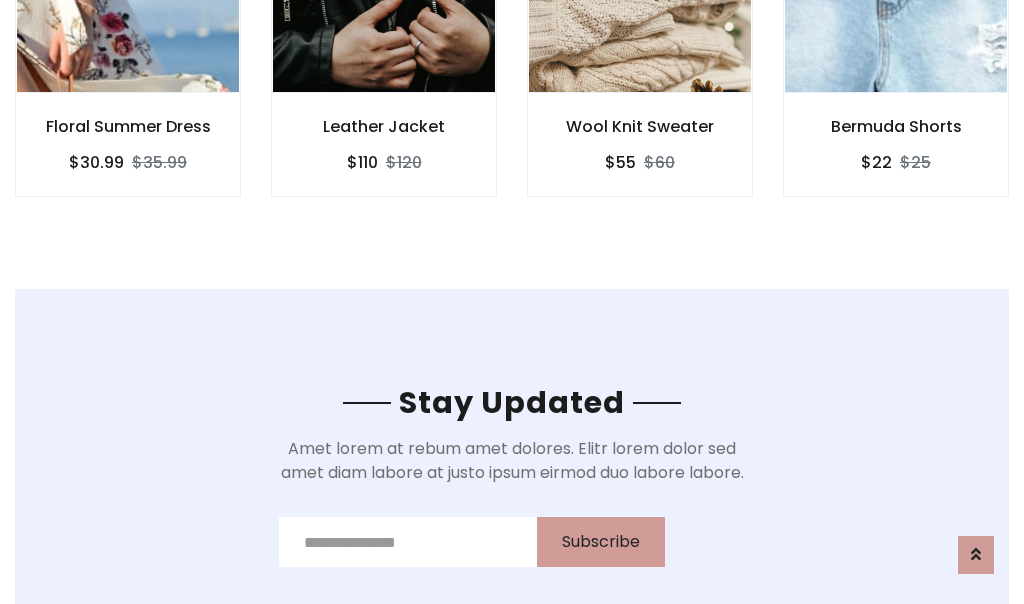 scroll, scrollTop: 3012, scrollLeft: 0, axis: vertical 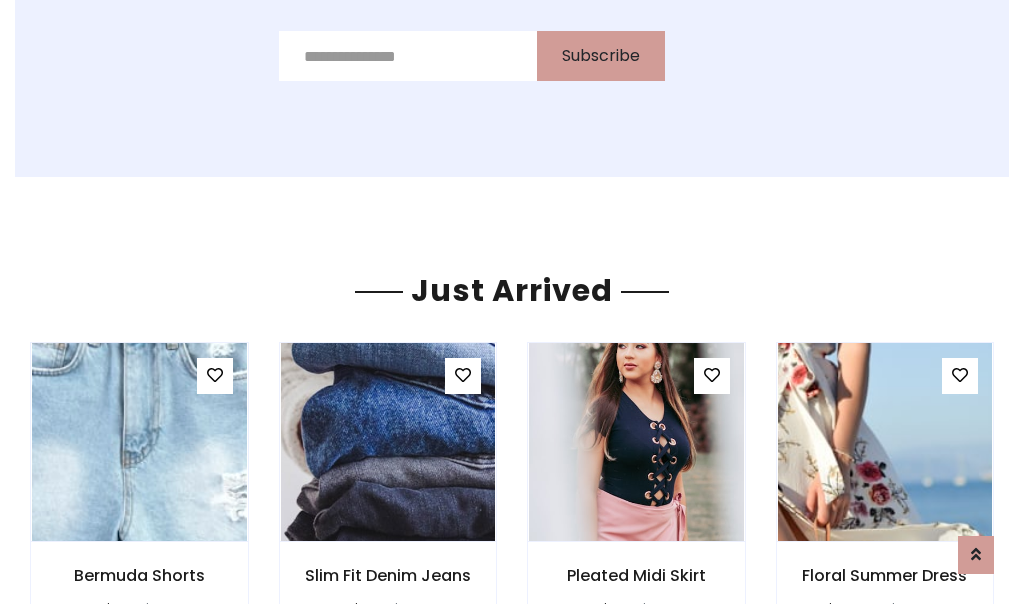 click on "Wool Knit Sweater
$55
$60" at bounding box center [640, -428] 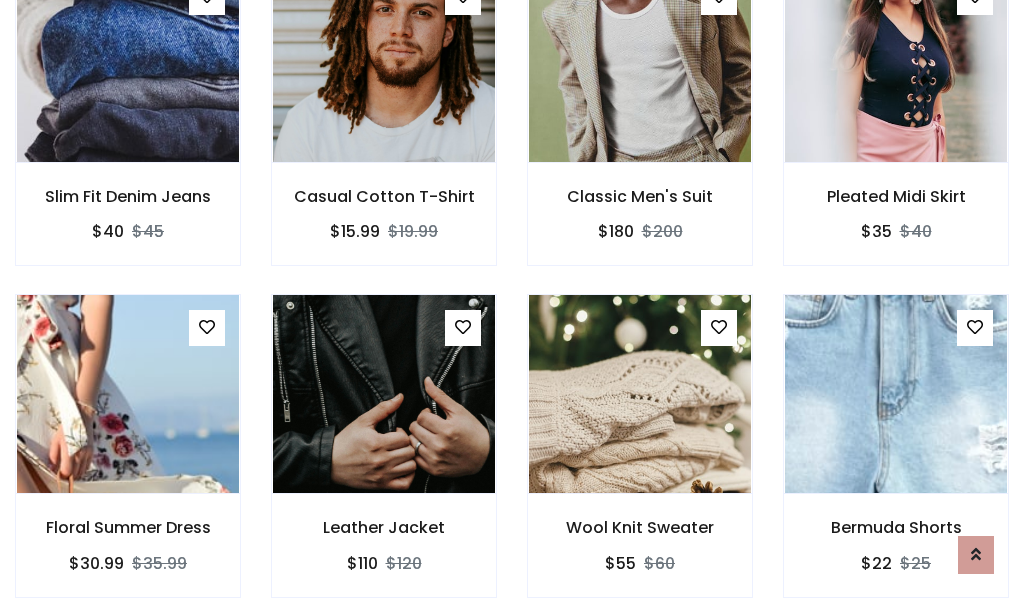 click on "Wool Knit Sweater
$55
$60" at bounding box center (640, 459) 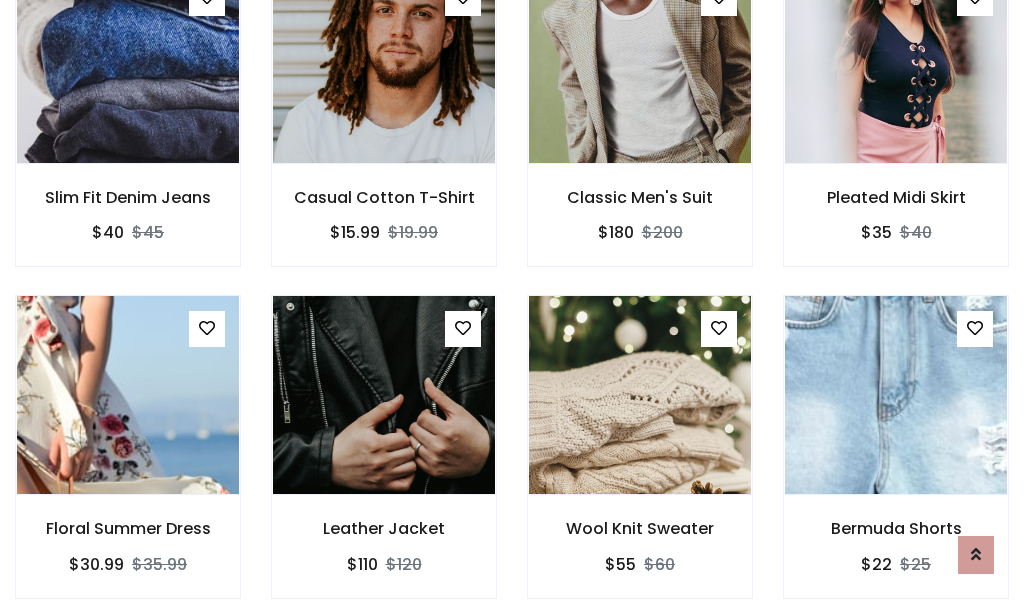 click on "Wool Knit Sweater
$55
$60" at bounding box center [640, 460] 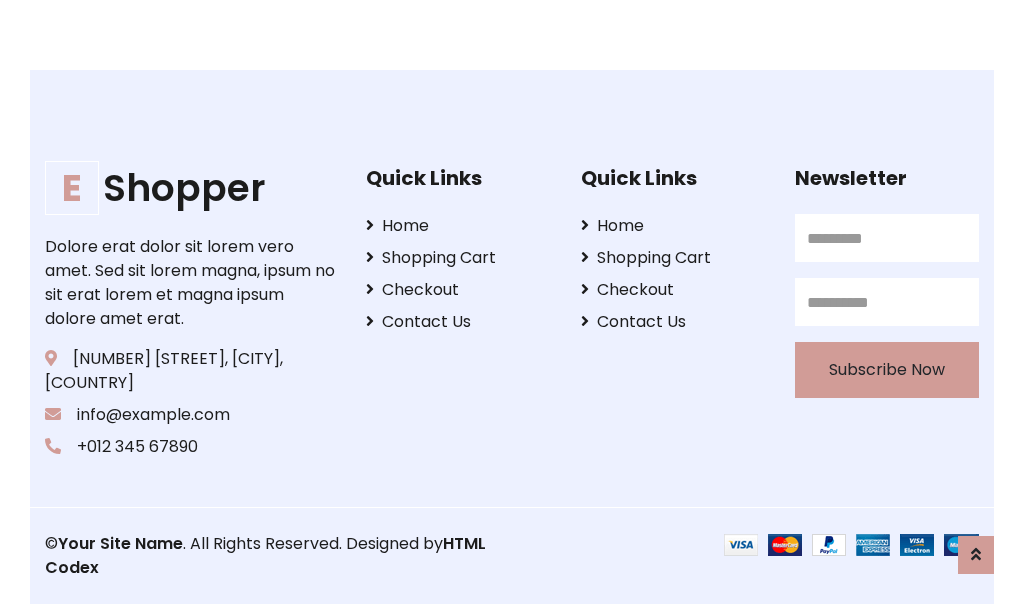 scroll, scrollTop: 3807, scrollLeft: 0, axis: vertical 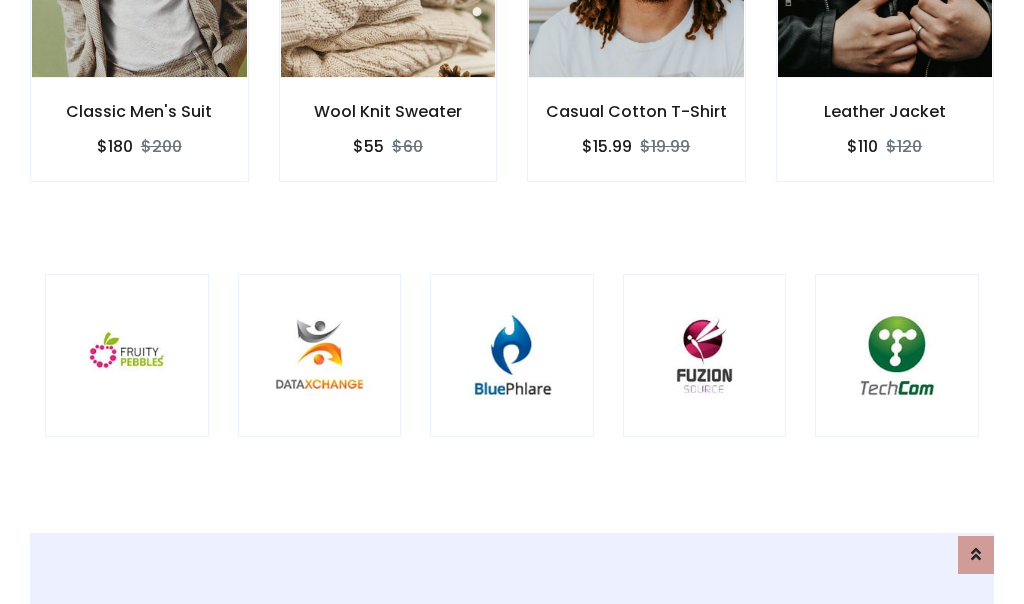 click at bounding box center [512, 356] 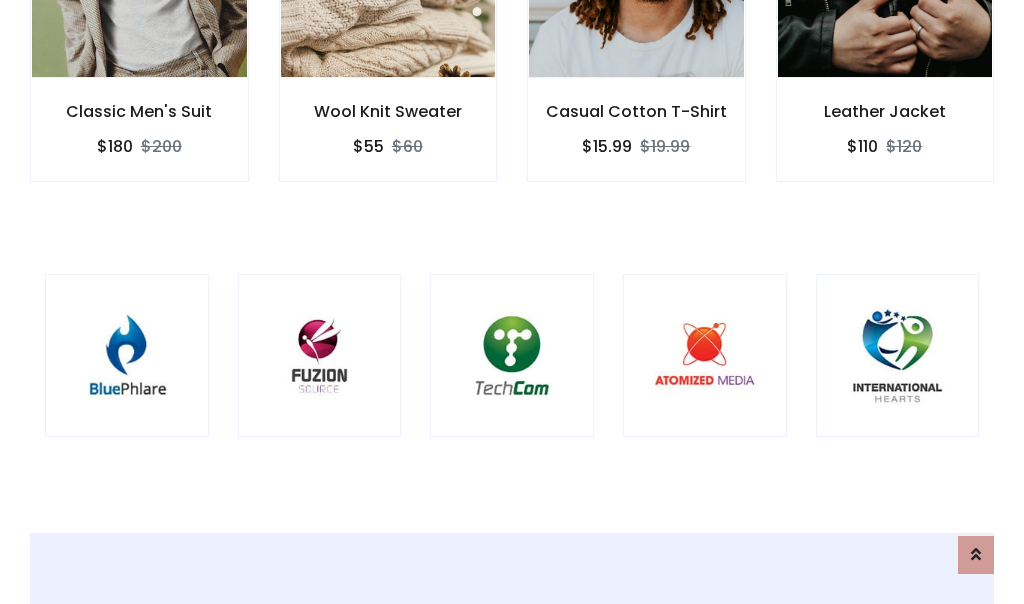 click at bounding box center [512, 356] 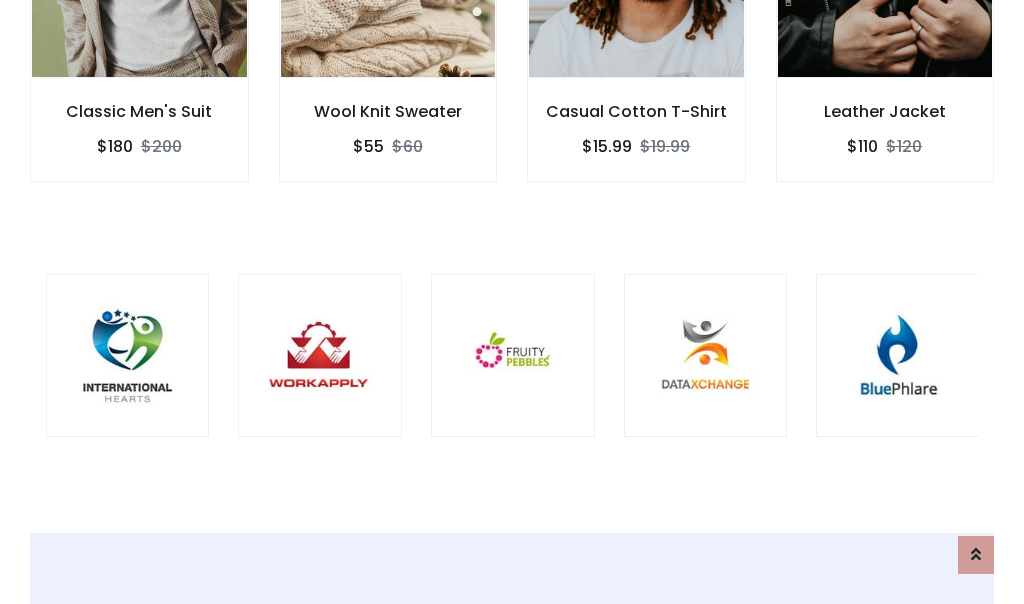 scroll, scrollTop: 0, scrollLeft: 0, axis: both 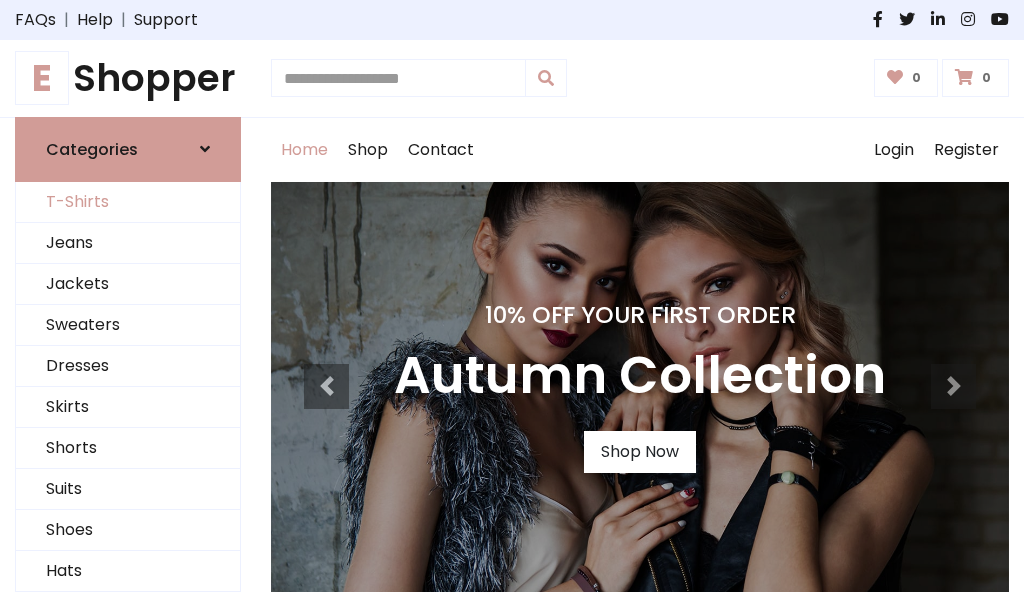 click on "T-Shirts" at bounding box center (128, 202) 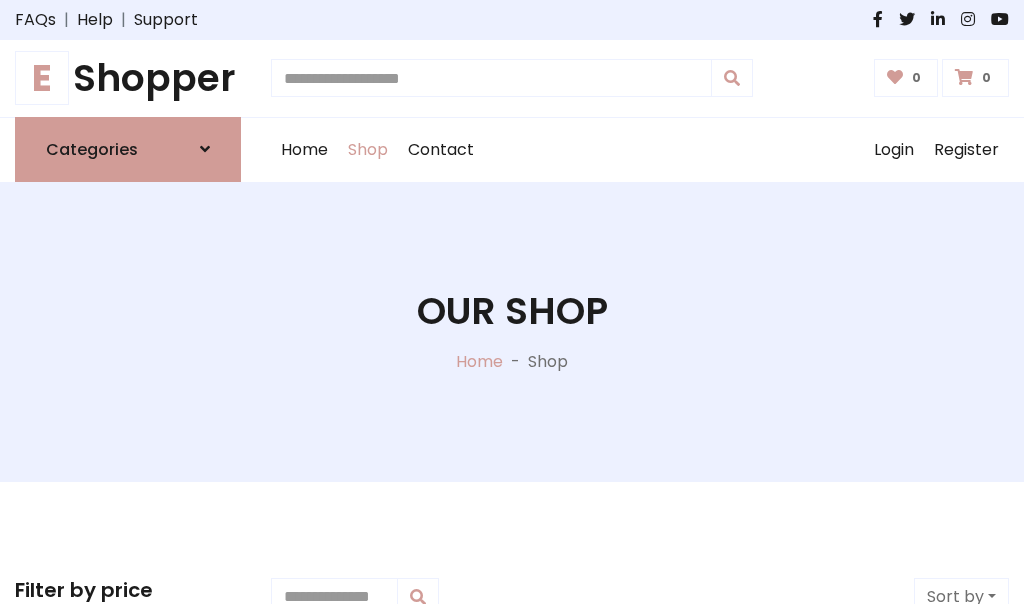 scroll, scrollTop: 802, scrollLeft: 0, axis: vertical 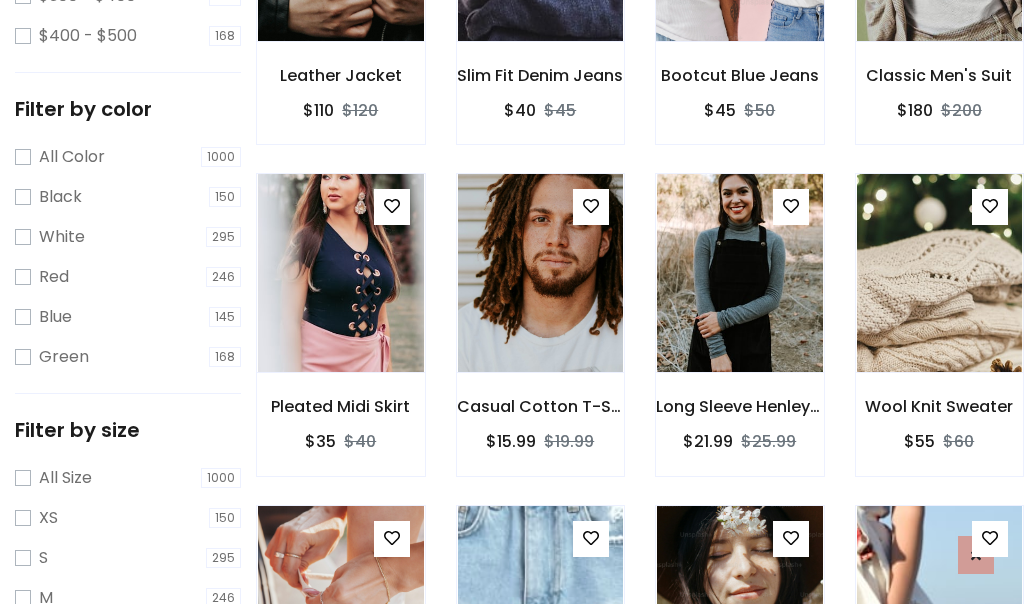 click at bounding box center (739, -58) 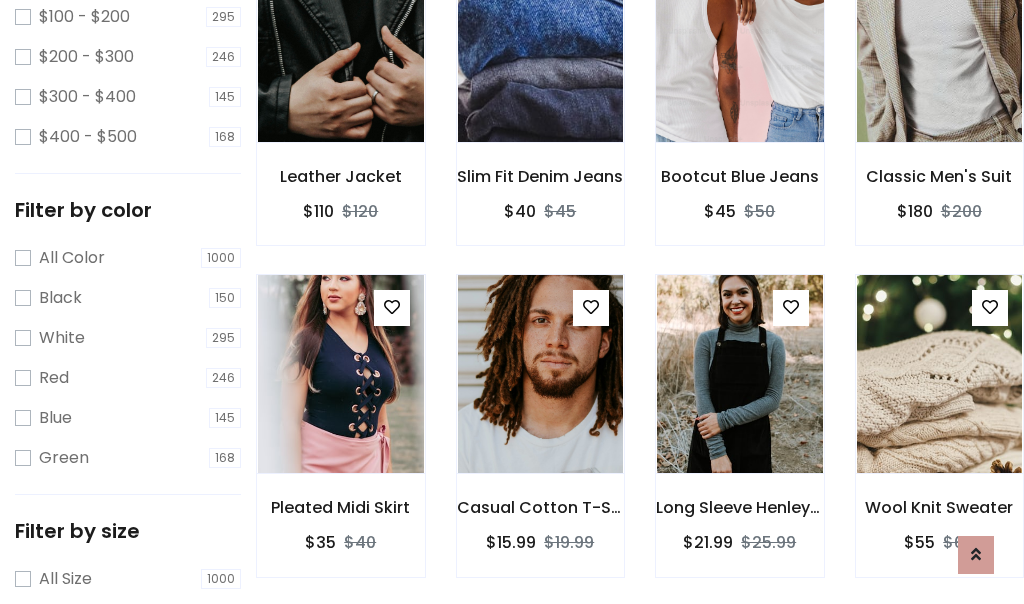 scroll, scrollTop: 101, scrollLeft: 0, axis: vertical 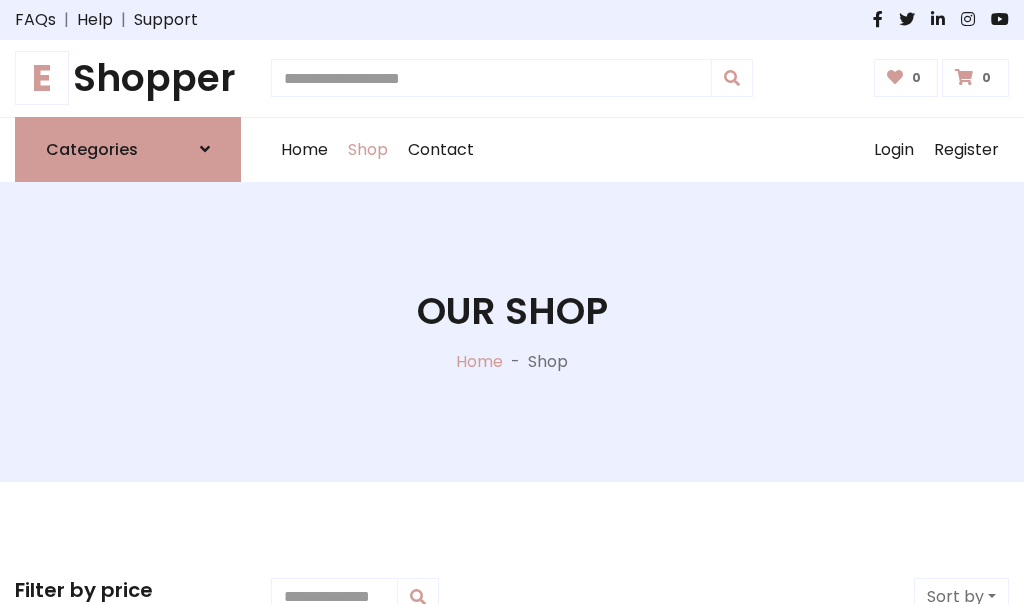 click on "E Shopper" at bounding box center (128, 78) 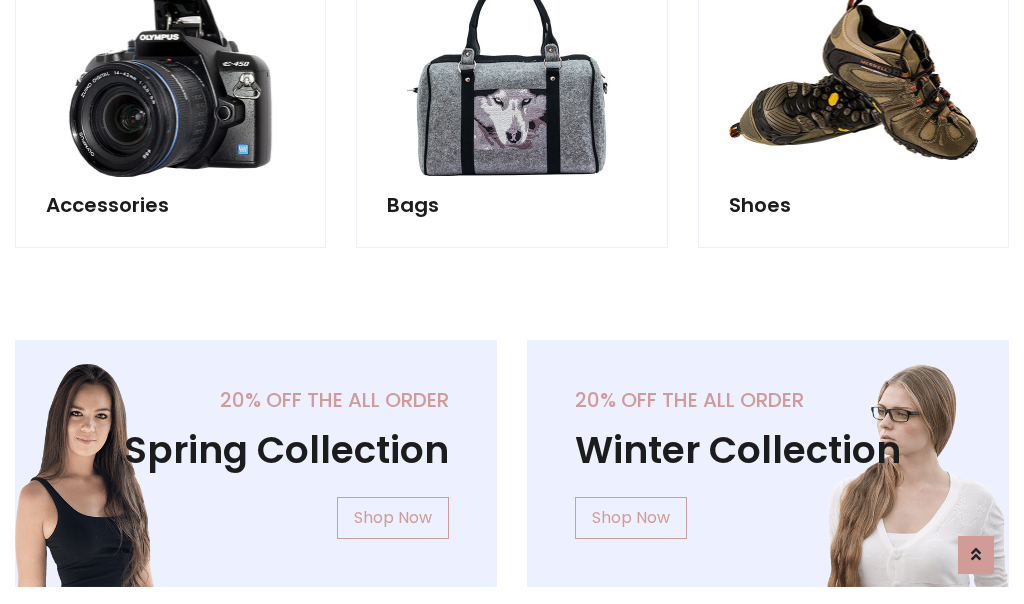 scroll, scrollTop: 1943, scrollLeft: 0, axis: vertical 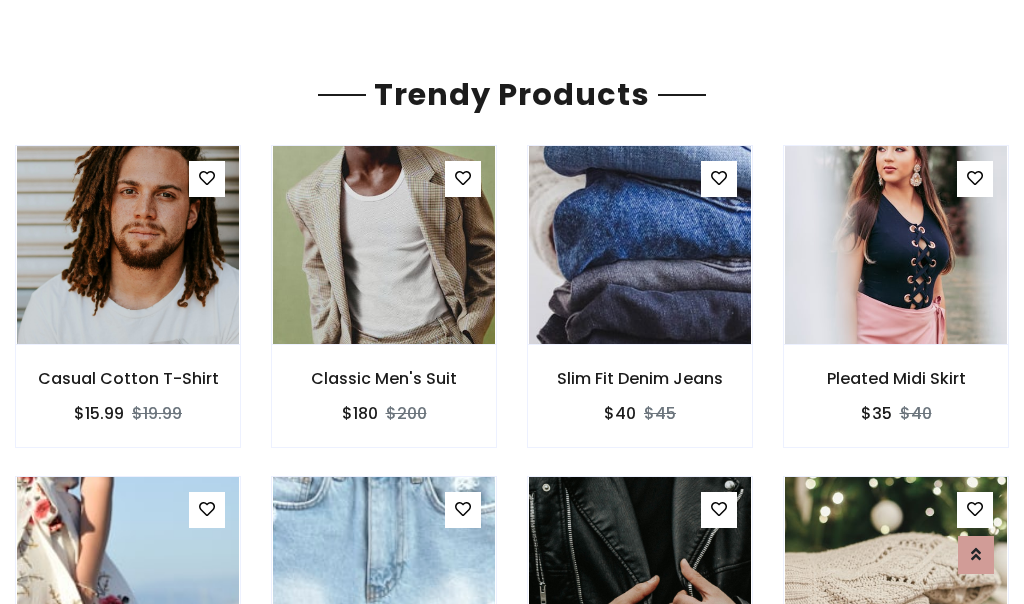 click on "Shop" at bounding box center (368, -1793) 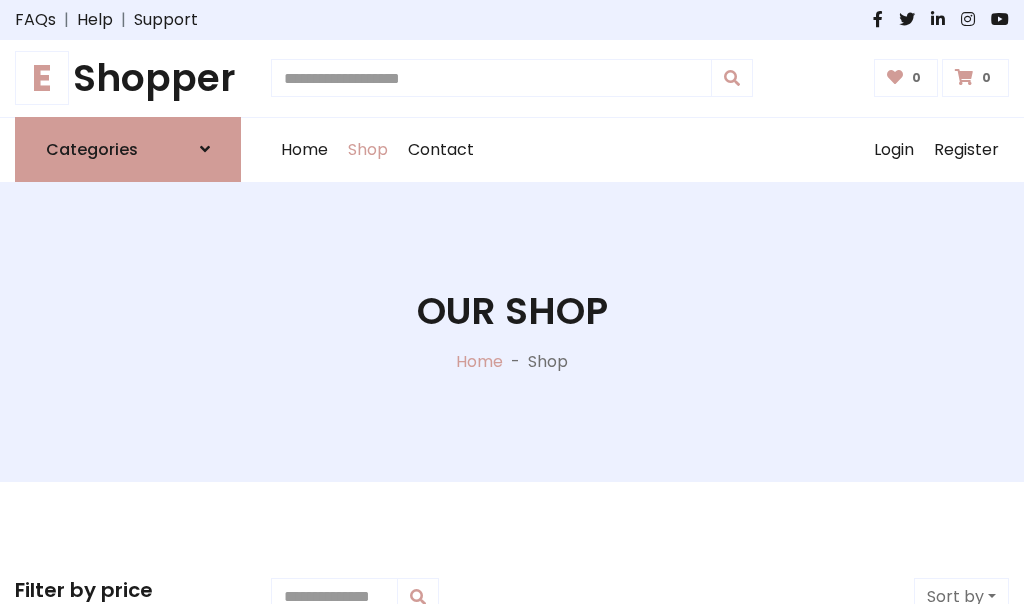 scroll, scrollTop: 0, scrollLeft: 0, axis: both 